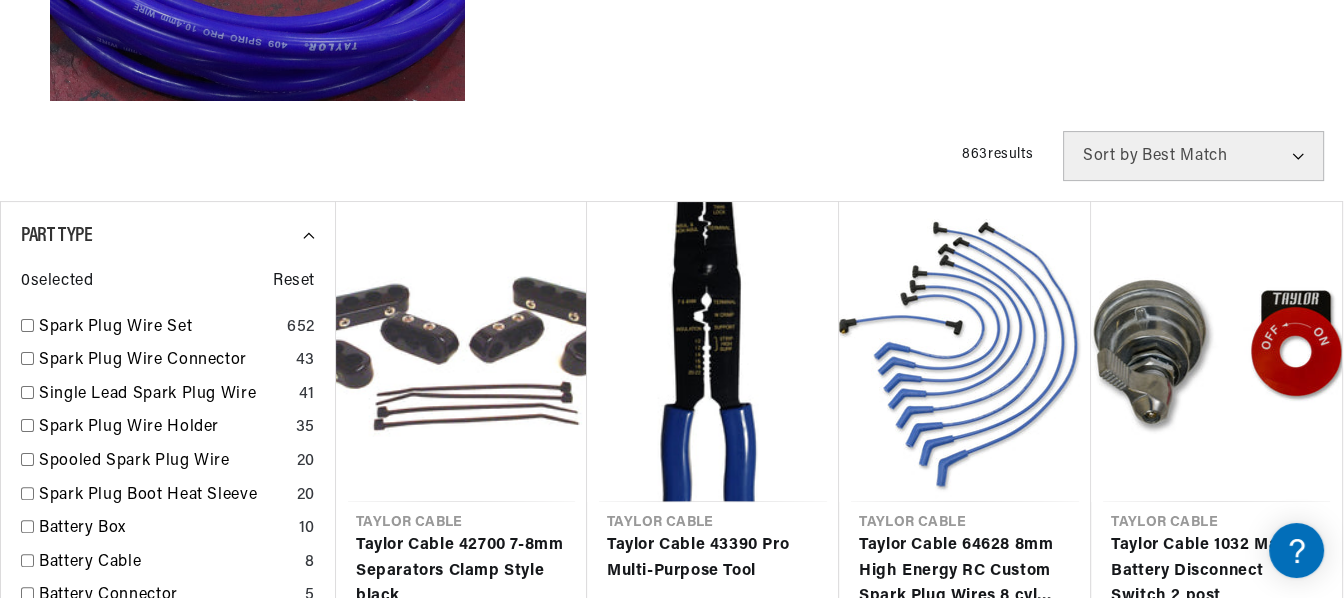 scroll, scrollTop: 792, scrollLeft: 0, axis: vertical 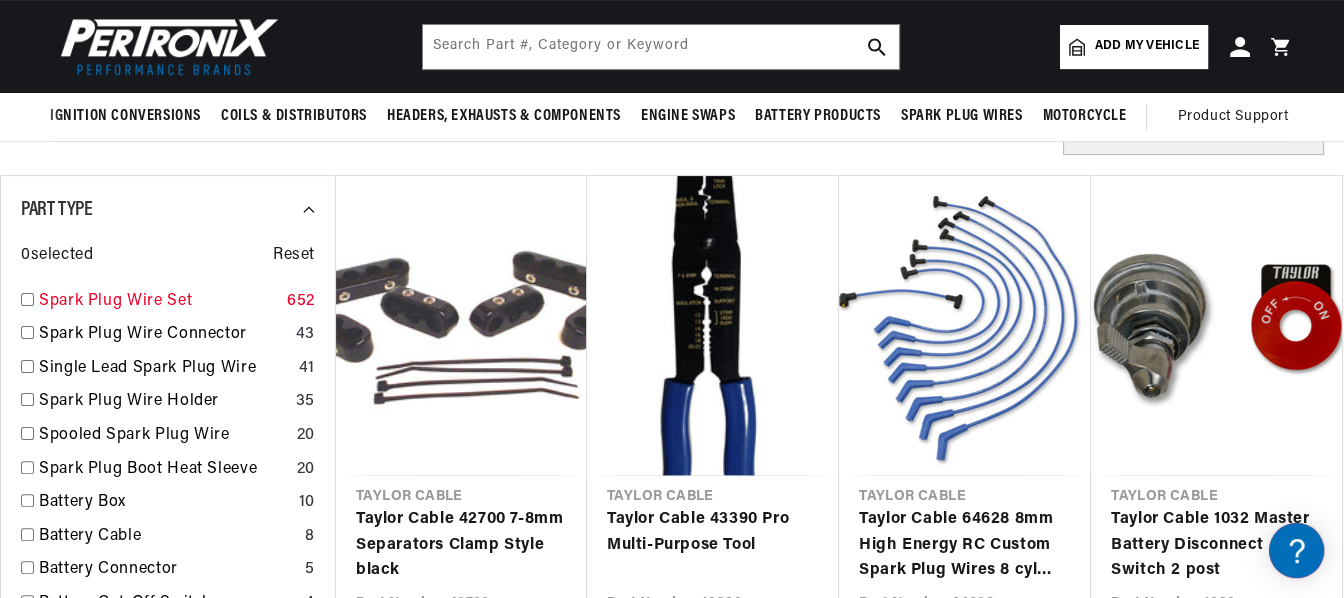 click at bounding box center [27, 299] 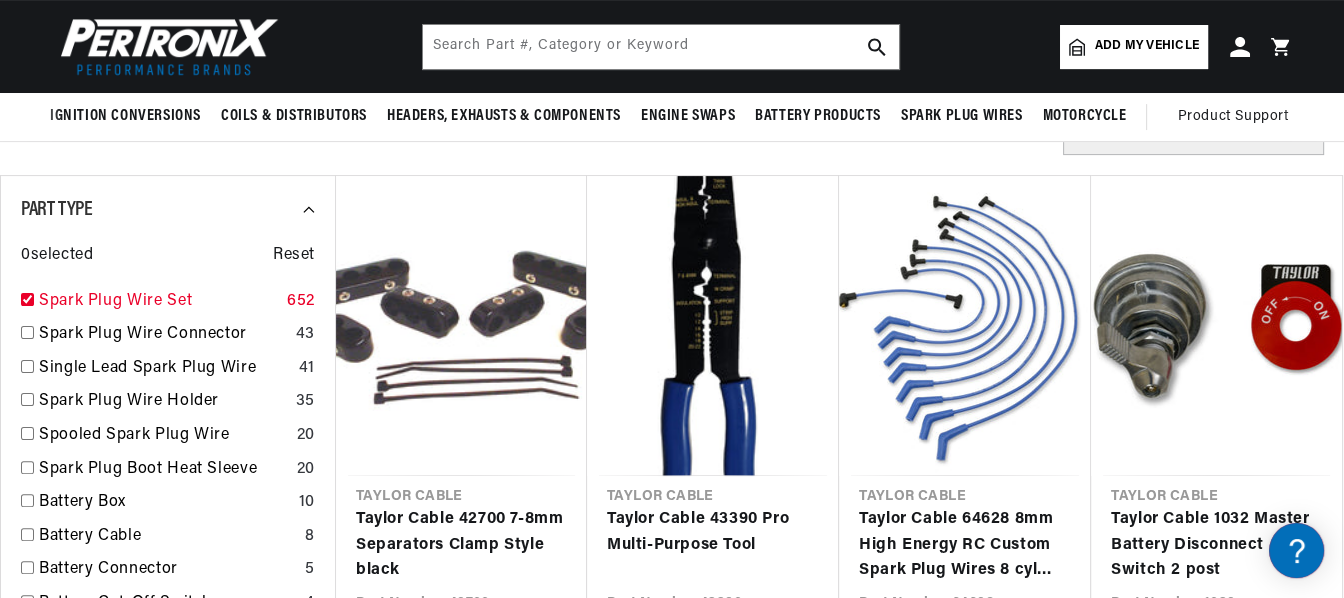 checkbox on "true" 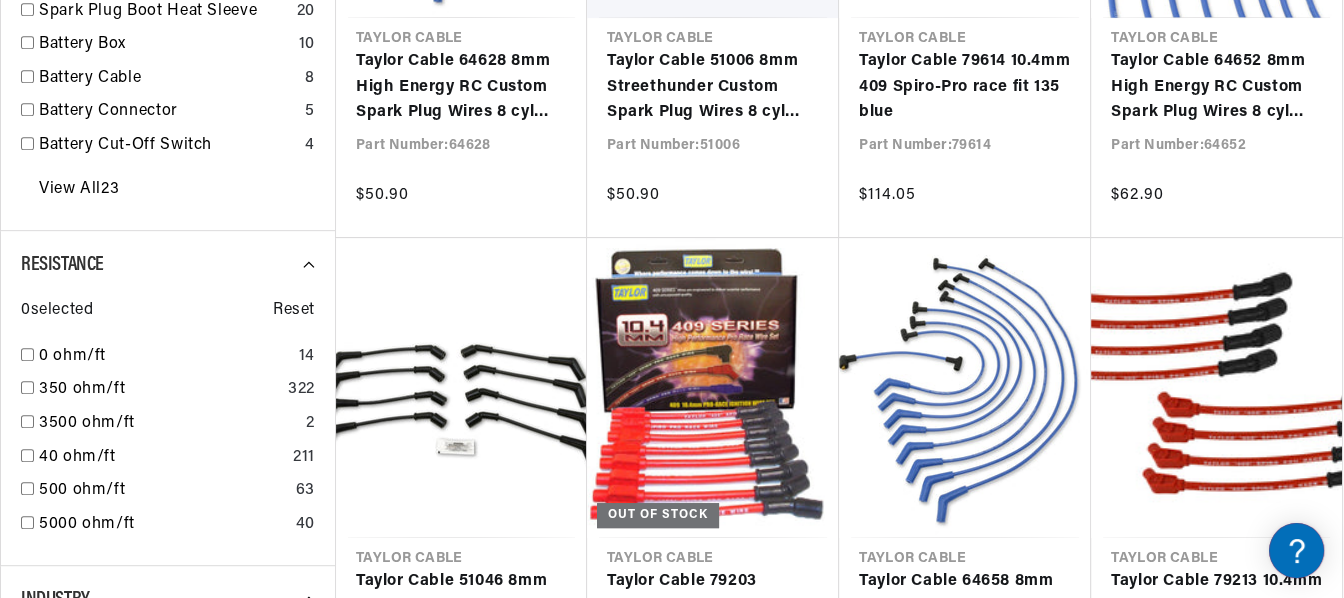 scroll, scrollTop: 1455, scrollLeft: 0, axis: vertical 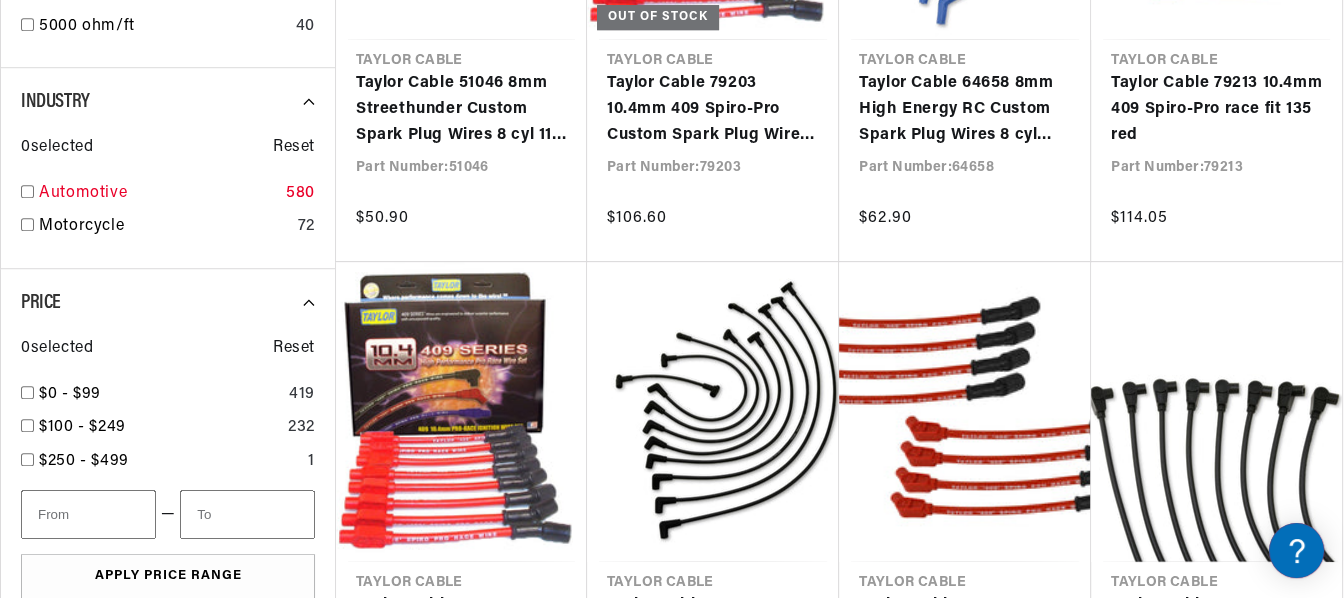 click on "Automotive 580" at bounding box center [168, 198] 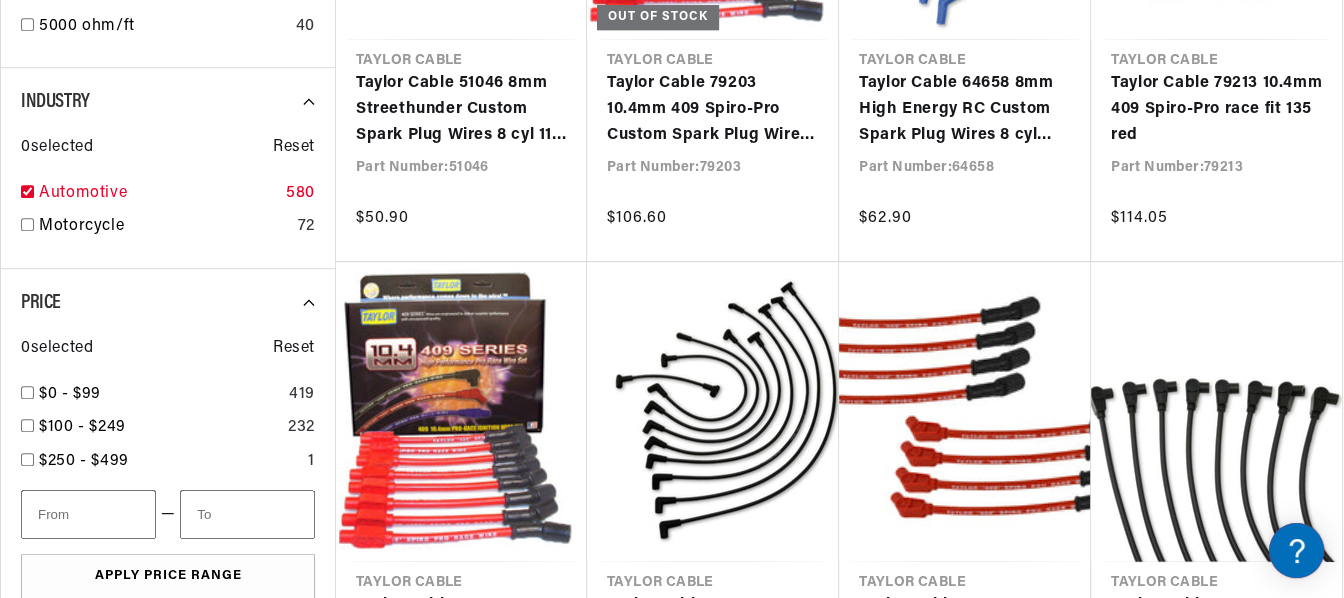 checkbox on "true" 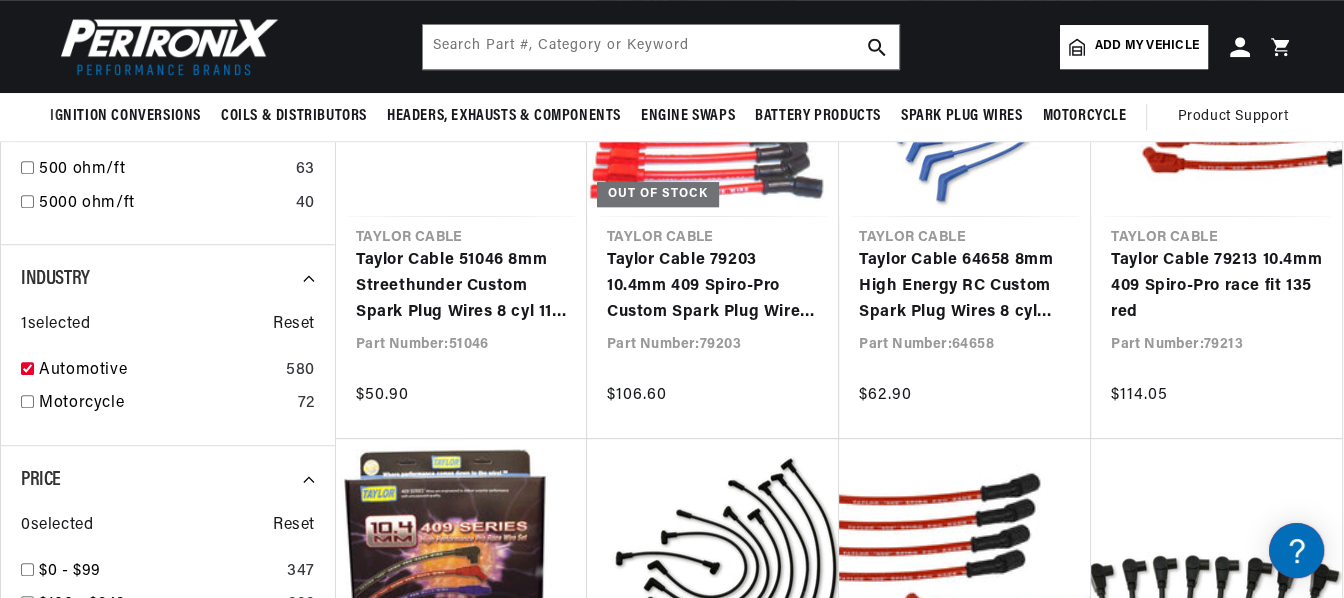 scroll, scrollTop: 1361, scrollLeft: 0, axis: vertical 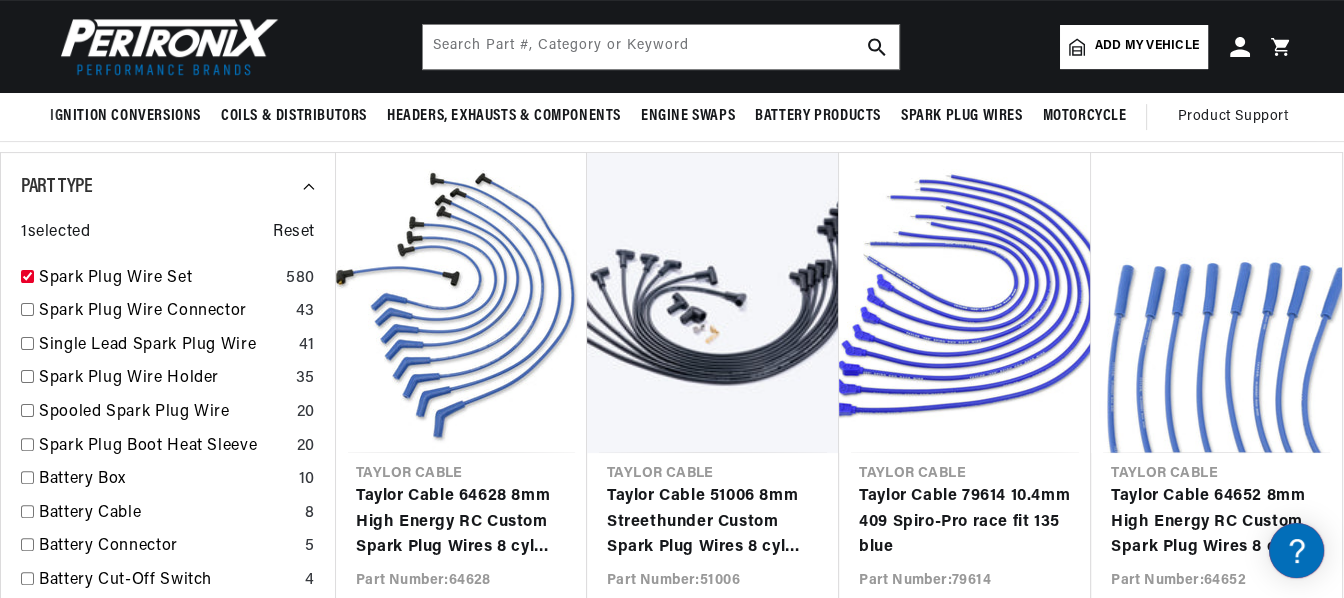 click on "Add my vehicle" at bounding box center [1134, 47] 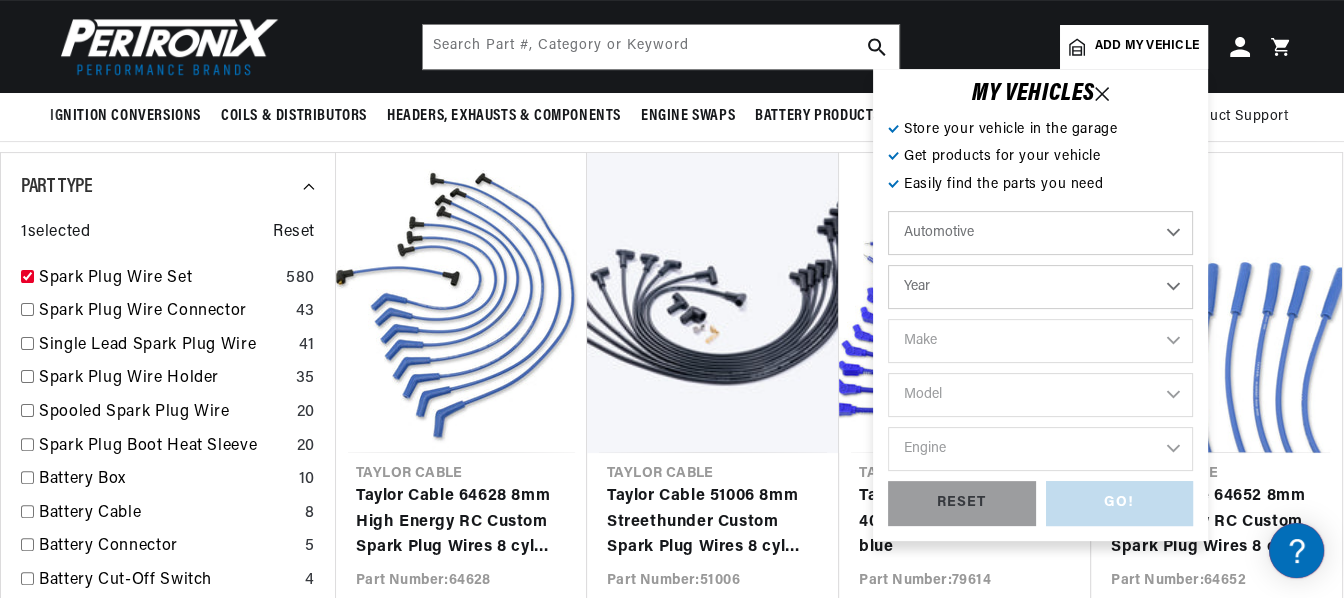 click on "Year
2022
2021
2020
2019
2018
2017
2016
2015
2014
2013
2012
2011
2010
2009
2008
2007
2006
2005
2004
2003
2002
2001
2000
1999
1998
1997
1996
1995
1994
1993
1992
1991
1990
1989
1988
1987
1986 1985" at bounding box center [1040, 287] 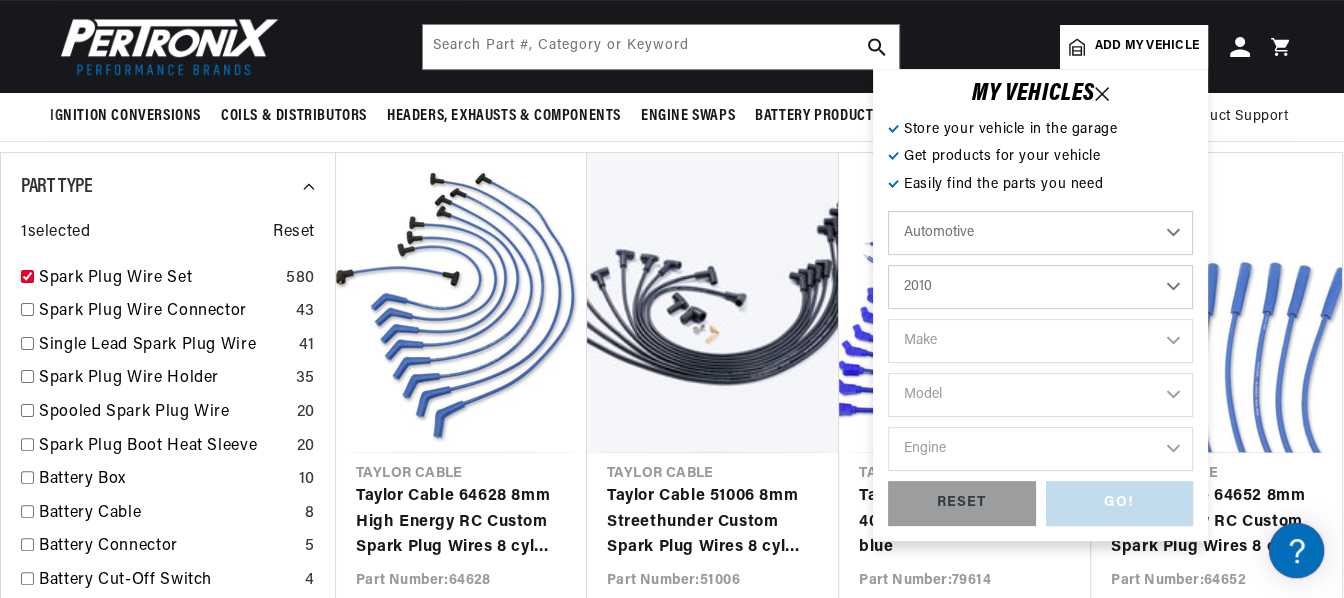 click on "Year
2022
2021
2020
2019
2018
2017
2016
2015
2014
2013
2012
2011
2010
2009
2008
2007
2006
2005
2004
2003
2002
2001
2000
1999
1998
1997
1996
1995
1994
1993
1992
1991
1990
1989
1988
1987
1986 1985" at bounding box center [1040, 287] 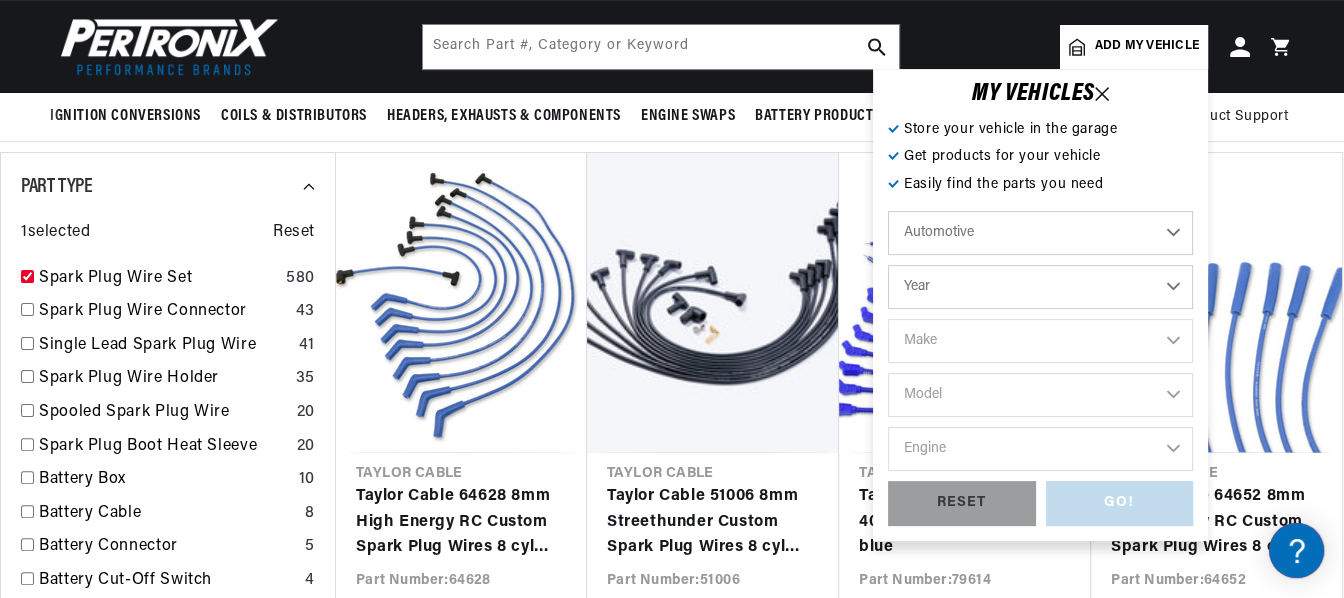 select on "2010" 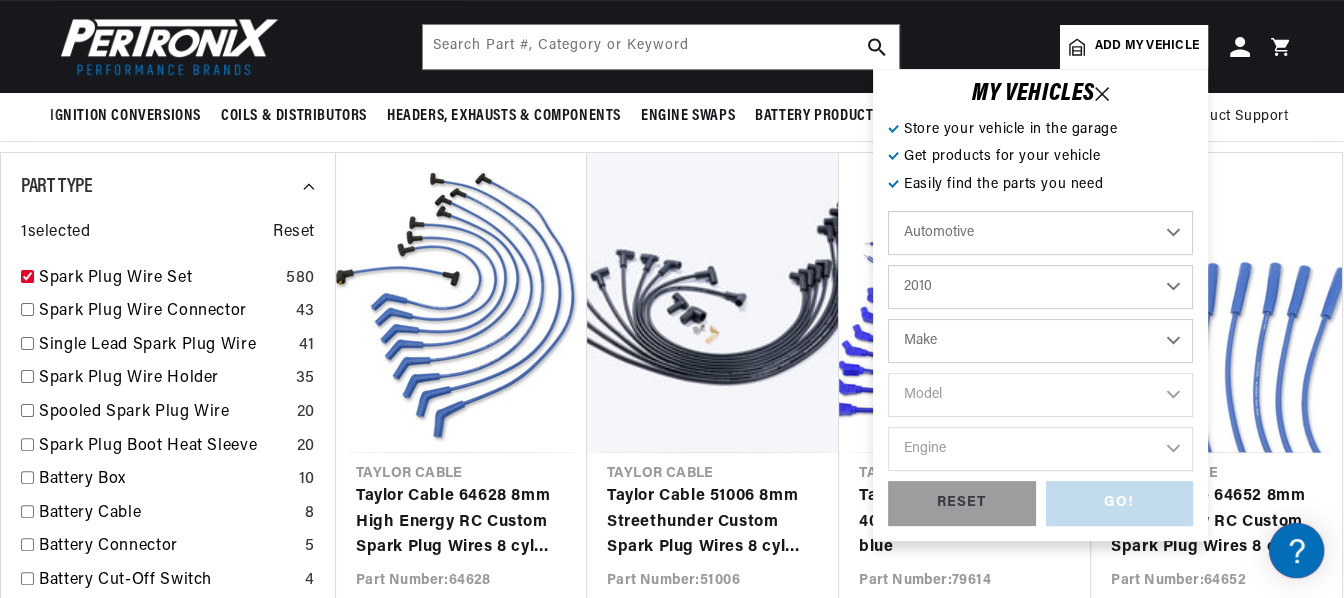 click on "Make
Cadillac
Chevrolet
Chrysler
Dodge
Ford
GMC
INFINITI
Jeep
Lincoln
Mercury
Nissan
Pontiac
Saturn
Toyota" at bounding box center [1040, 341] 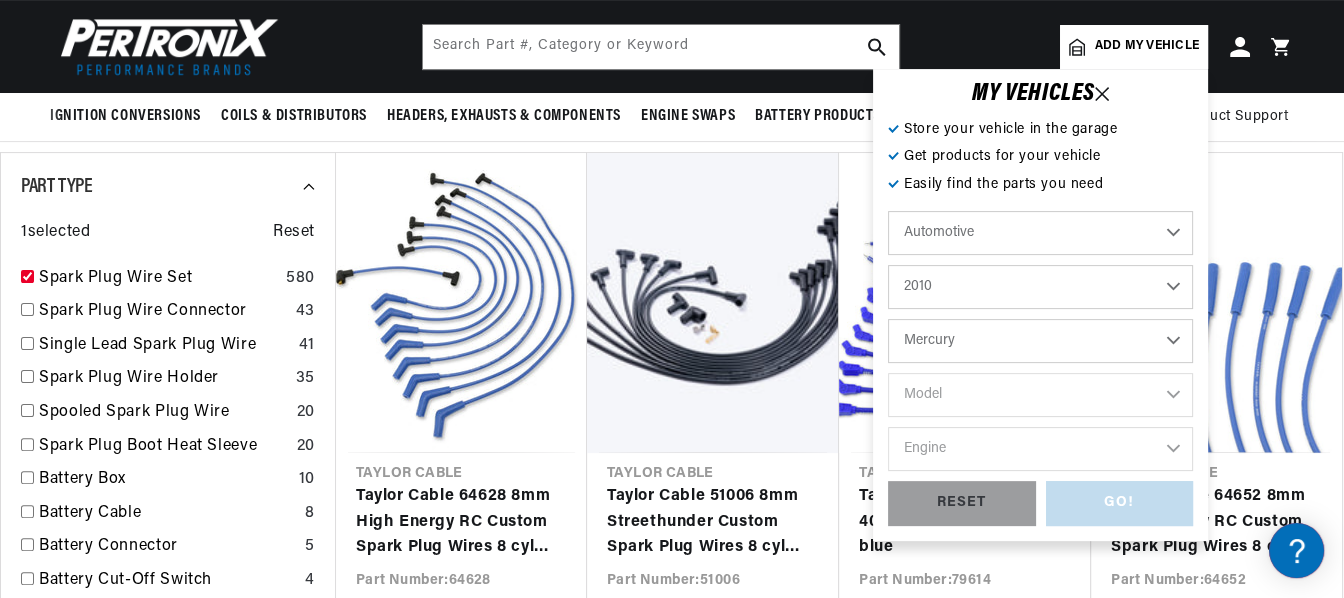 click on "Make
Cadillac
Chevrolet
Chrysler
Dodge
Ford
GMC
INFINITI
Jeep
Lincoln
Mercury
Nissan
Pontiac
Saturn
Toyota" at bounding box center [1040, 341] 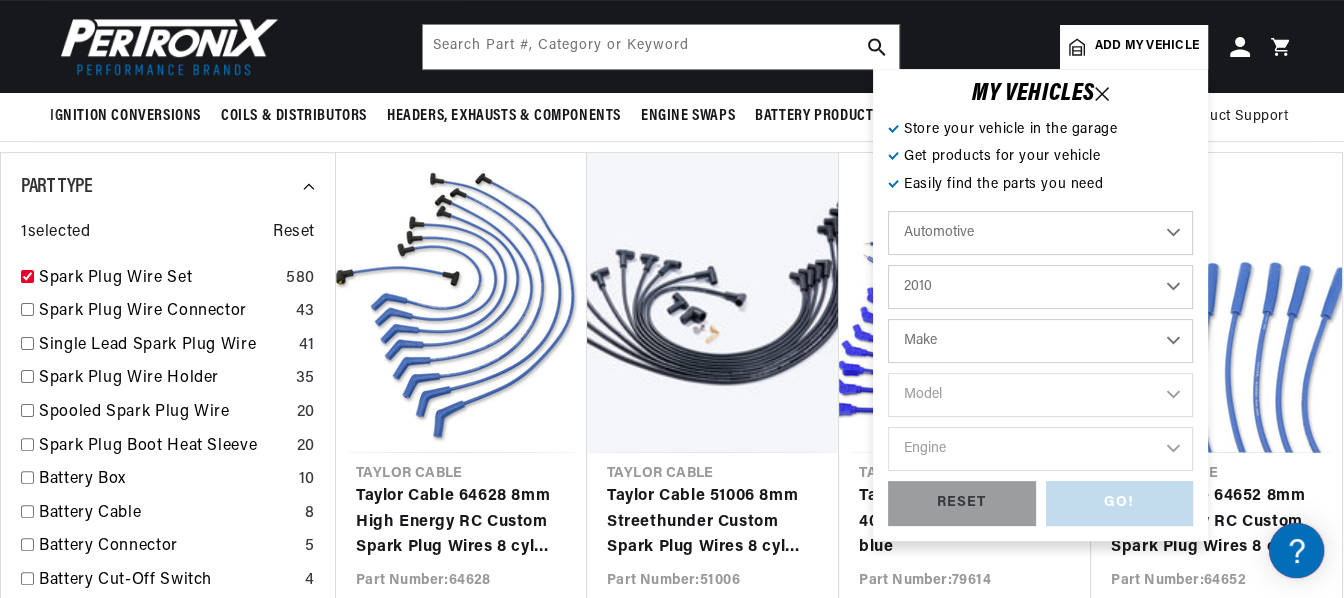 select on "Mercury" 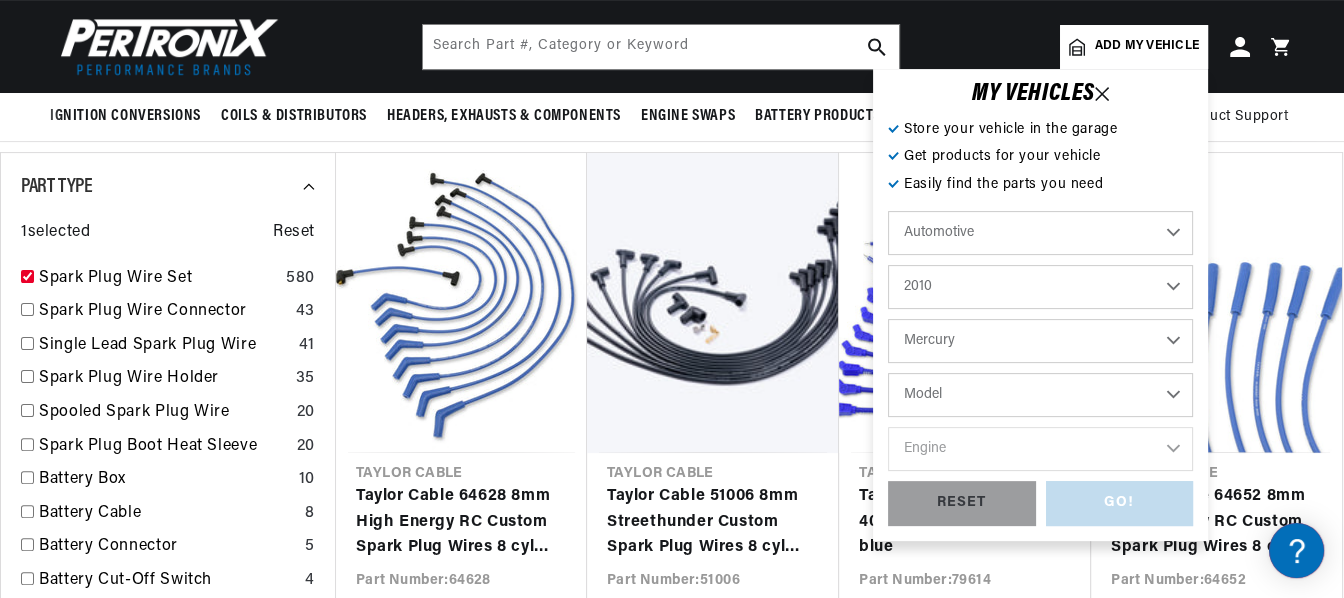 click on "Model
Grand Marquis
Mountaineer" at bounding box center [1040, 395] 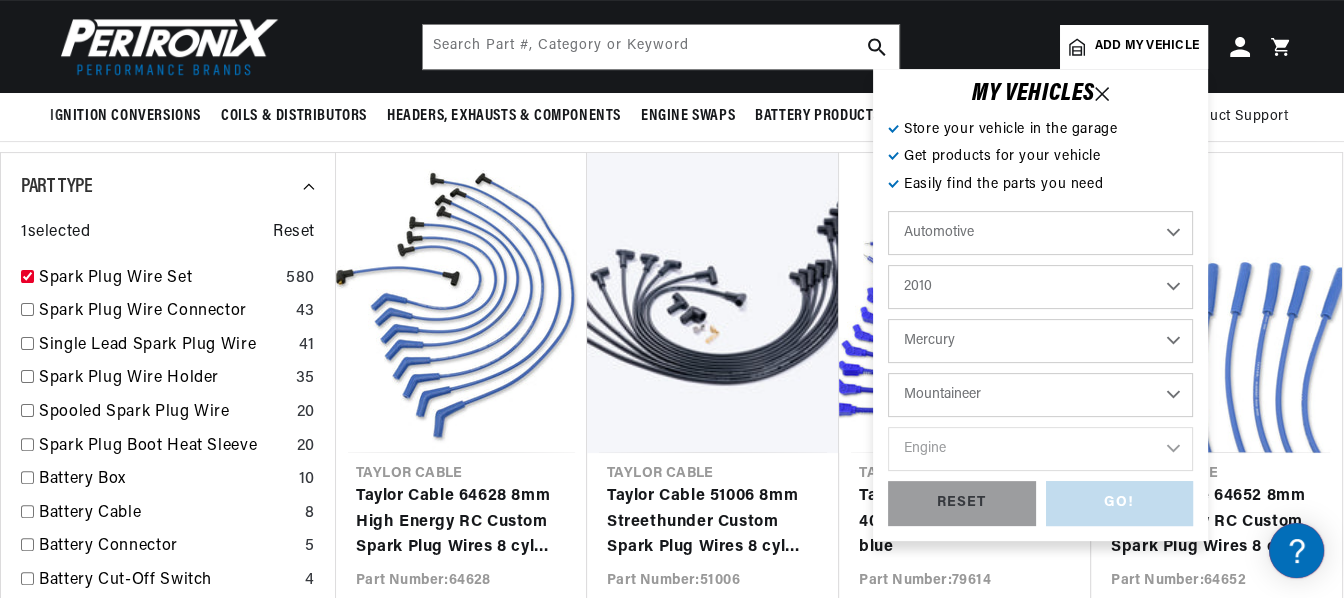 click on "Model
Grand Marquis
Mountaineer" at bounding box center [1040, 395] 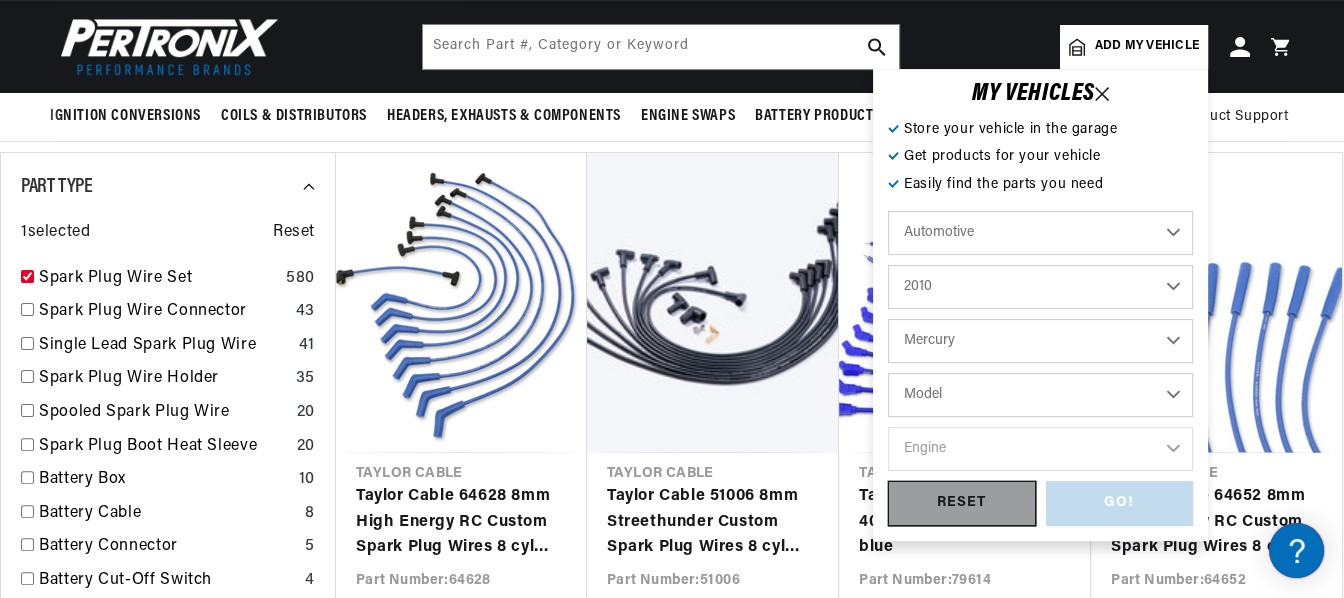 select on "Mountaineer" 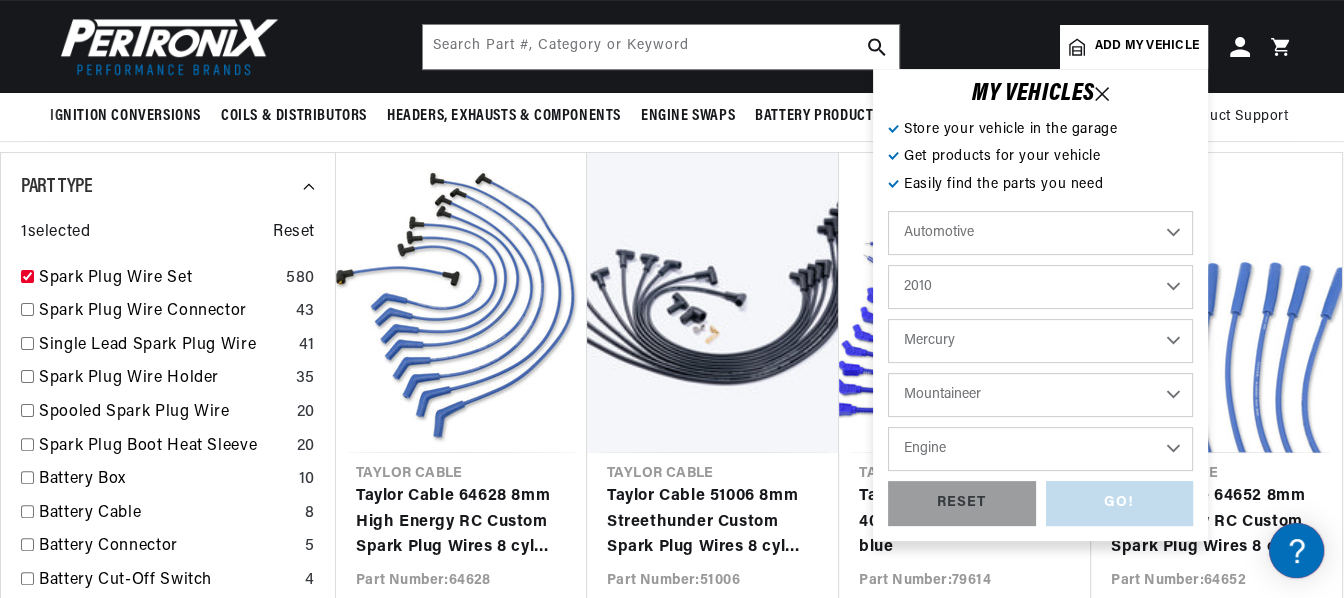 click on "Engine
4.6L" at bounding box center (1040, 449) 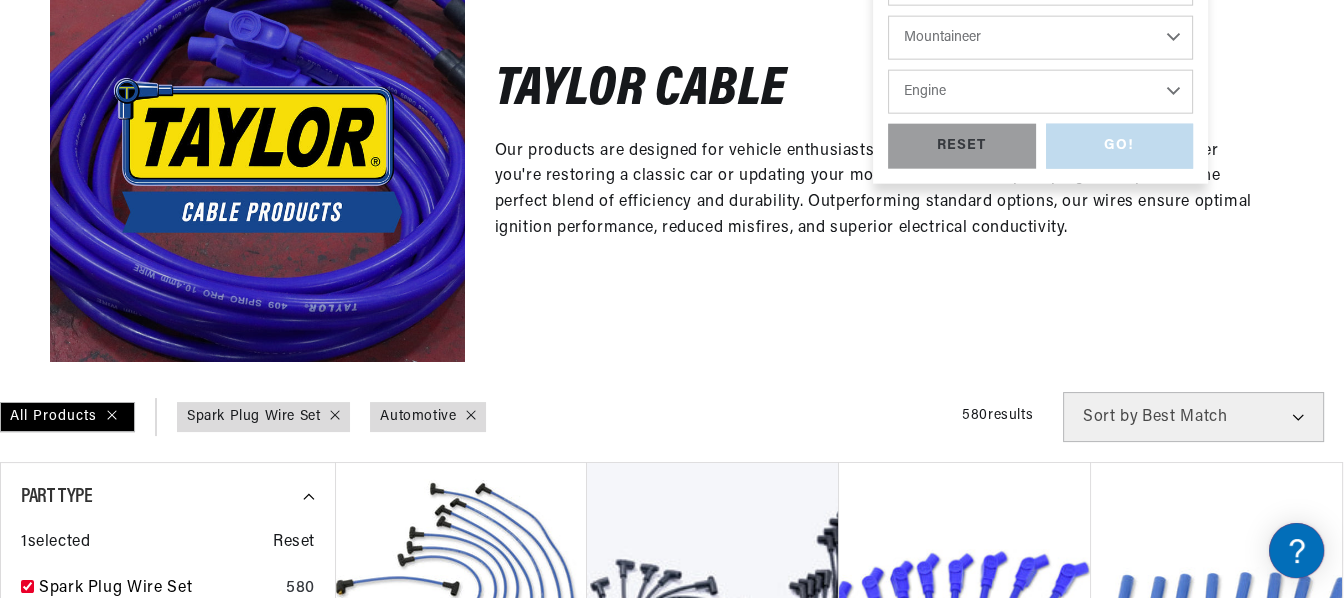 scroll, scrollTop: 327, scrollLeft: 0, axis: vertical 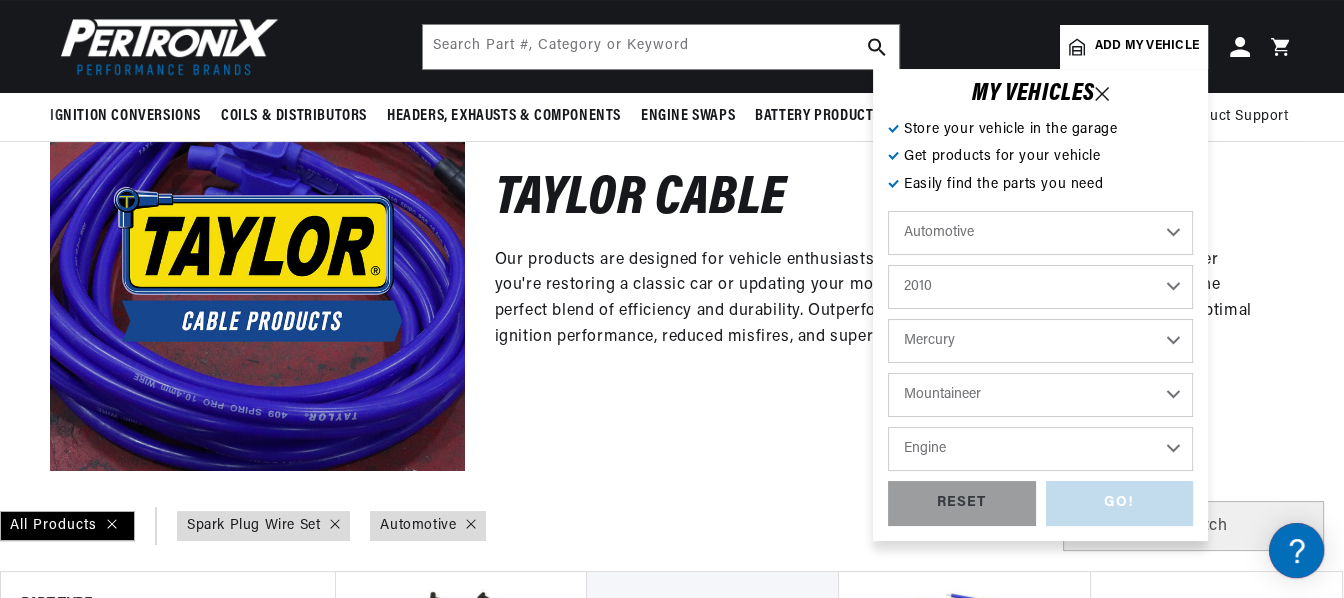 click on "Cadillac
Chevrolet
Chrysler
Dodge
Ford
GMC
INFINITI
Jeep
Lincoln
Mercury
Nissan
Pontiac
Saturn
Toyota" at bounding box center (1040, 341) 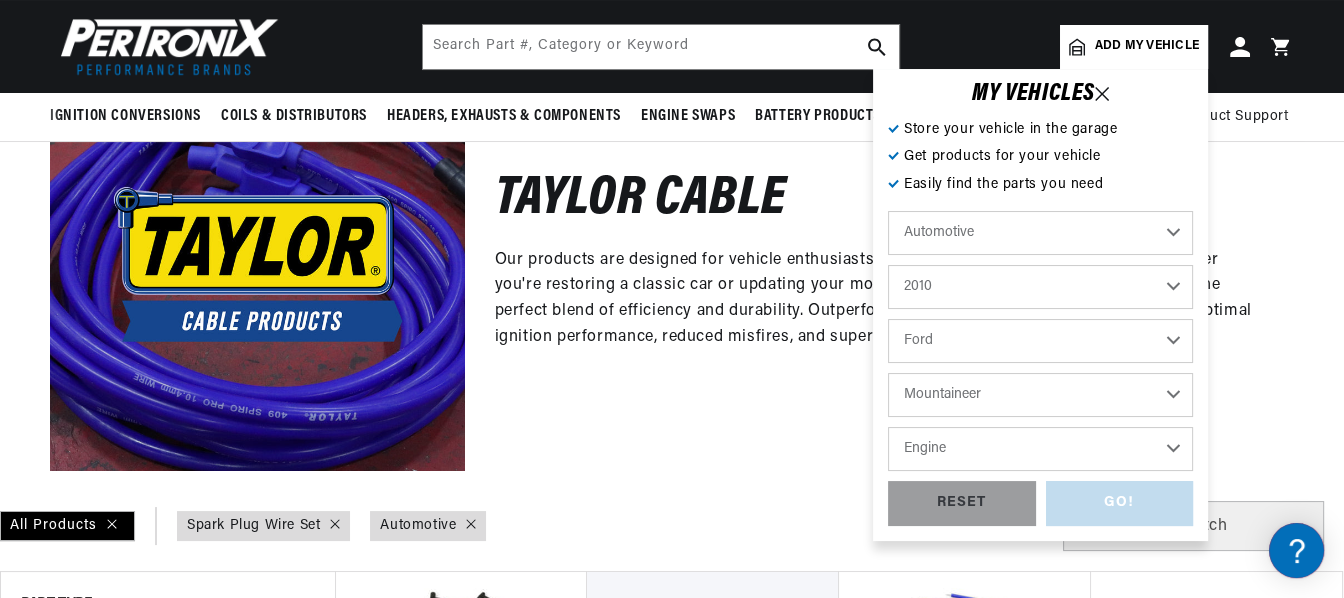 click on "Cadillac
Chevrolet
Chrysler
Dodge
Ford
GMC
INFINITI
Jeep
Lincoln
Mercury
Nissan
Pontiac
Saturn
Toyota" at bounding box center (1040, 341) 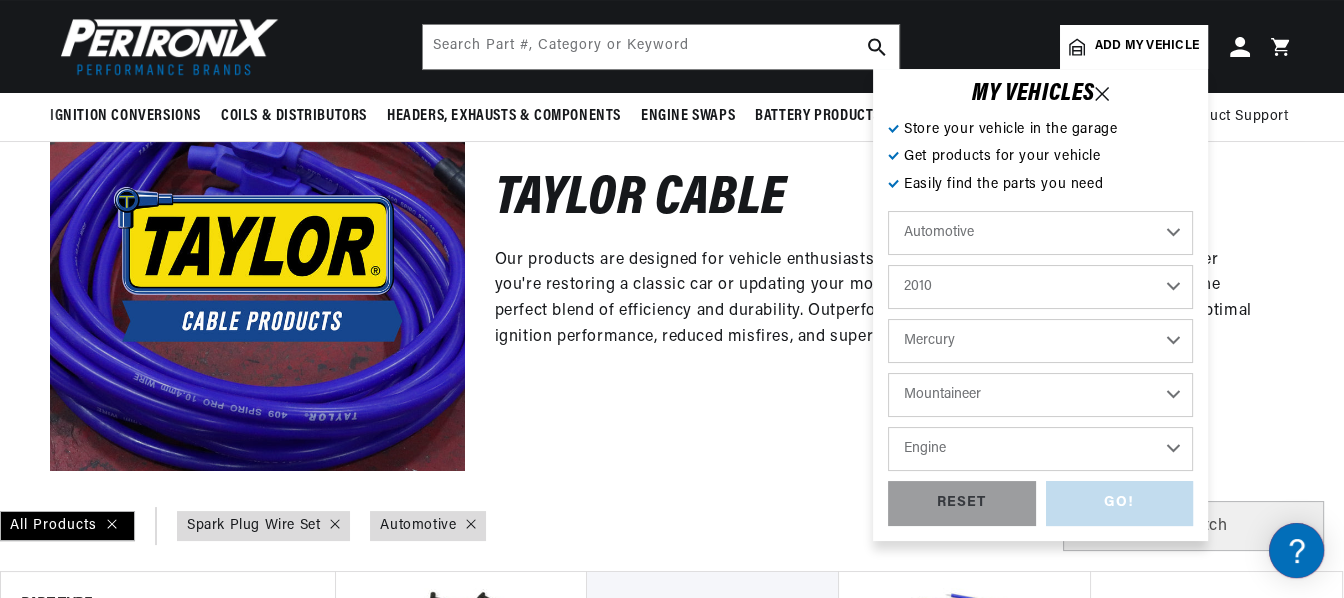 select on "Ford" 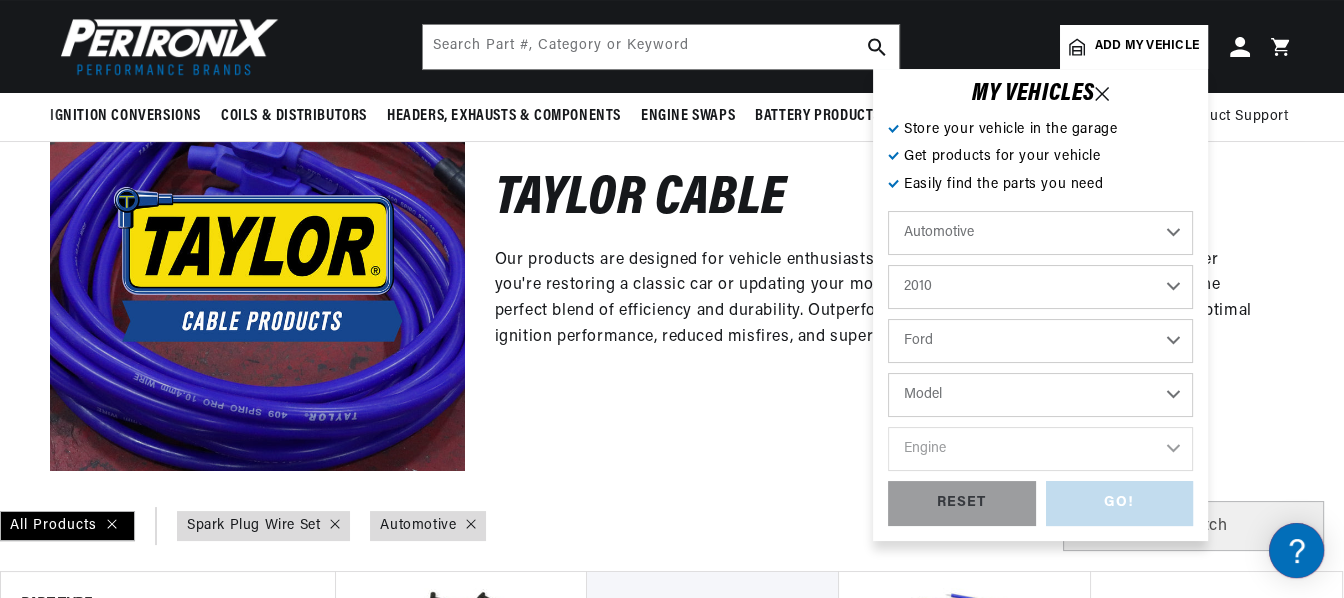 click on "Model
Crown Victoria
E-150
E-250
Explorer
Explorer Sport Trac
F-150
F-250 Super Duty
F-350 Super Duty
Flex
Mustang
Ranger
Taurus" at bounding box center [1040, 395] 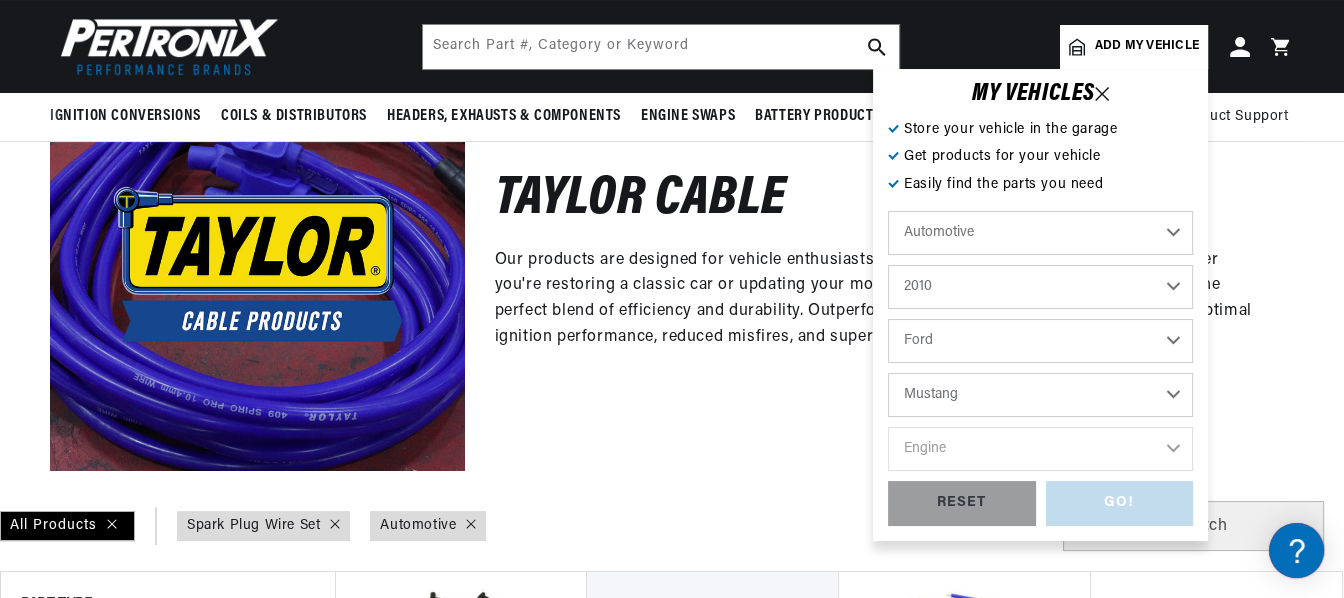 click on "Model
Crown Victoria
E-150
E-250
Explorer
Explorer Sport Trac
F-150
F-250 Super Duty
F-350 Super Duty
Flex
Mustang
Ranger
Taurus" at bounding box center [1040, 395] 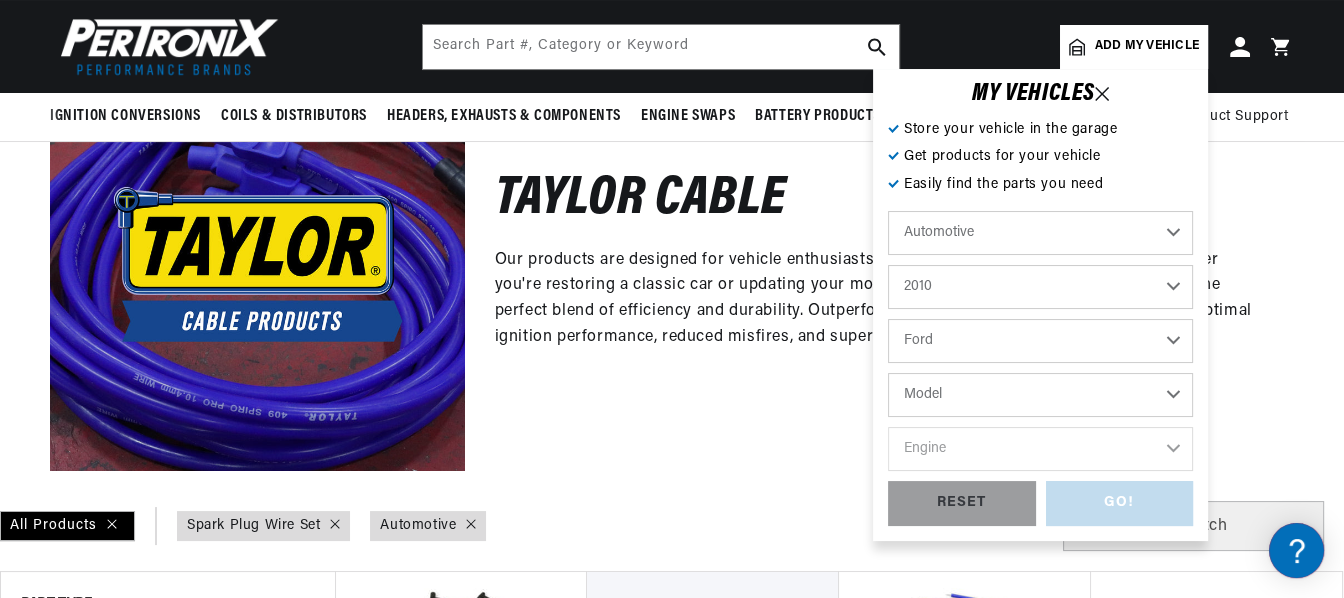 select on "Mustang" 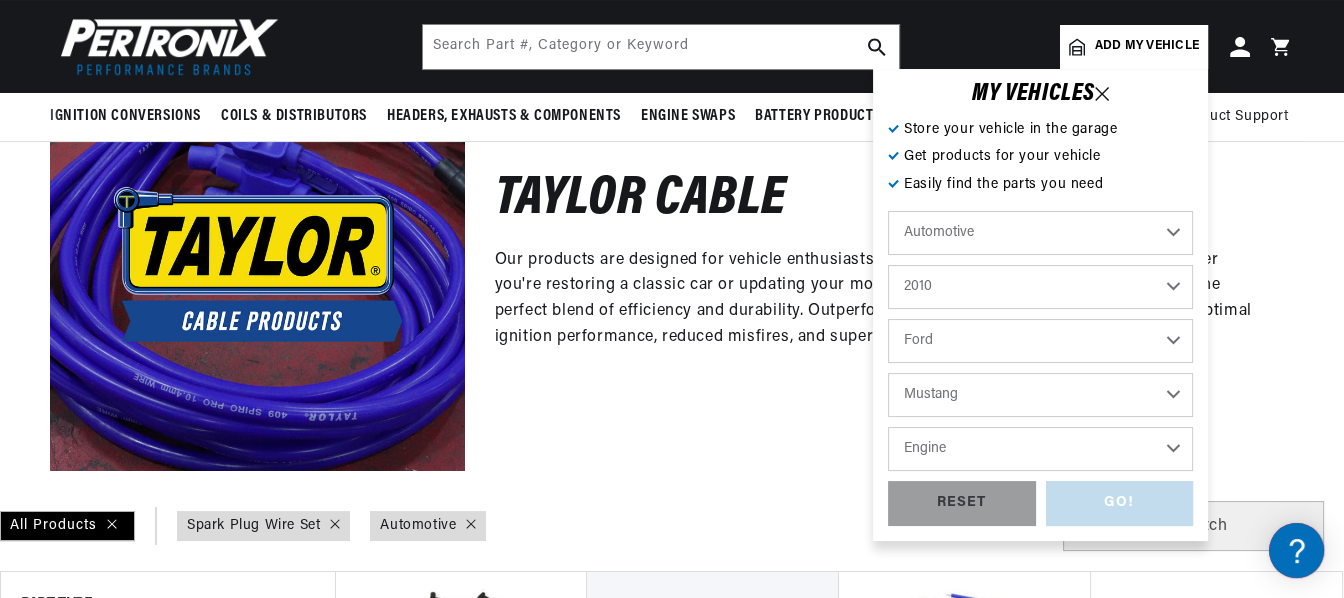 click on "Engine
4.0L
4.6L
5.4L" at bounding box center (1040, 449) 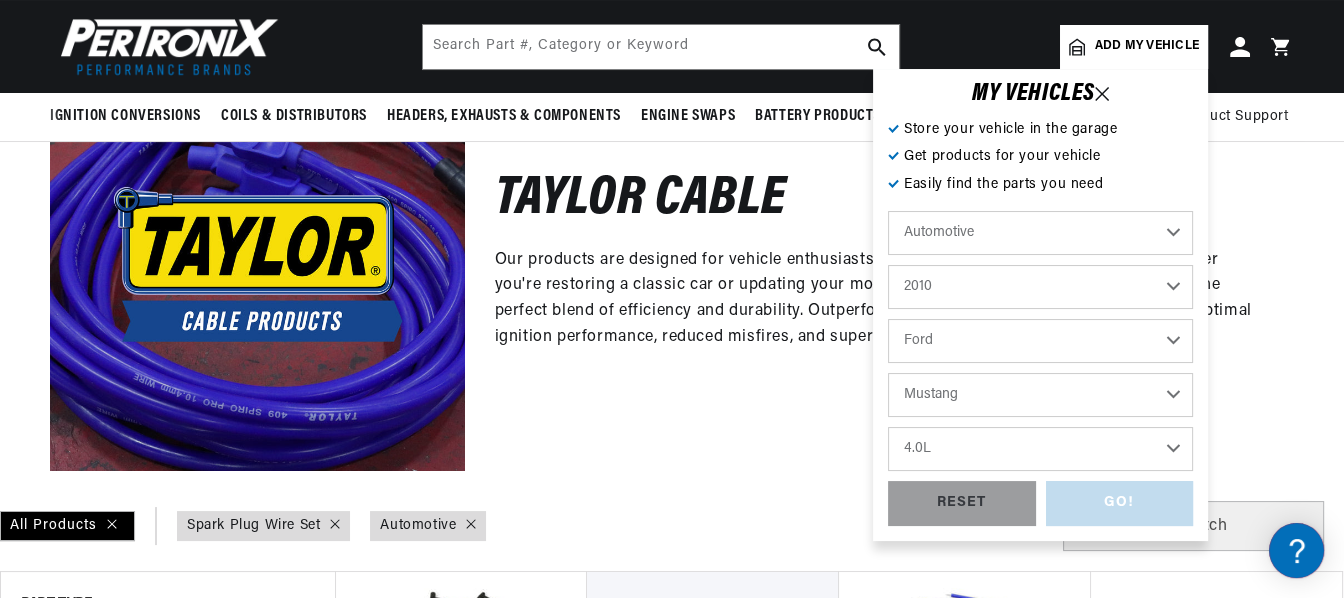 click on "Engine
4.0L
4.6L
5.4L" at bounding box center [1040, 449] 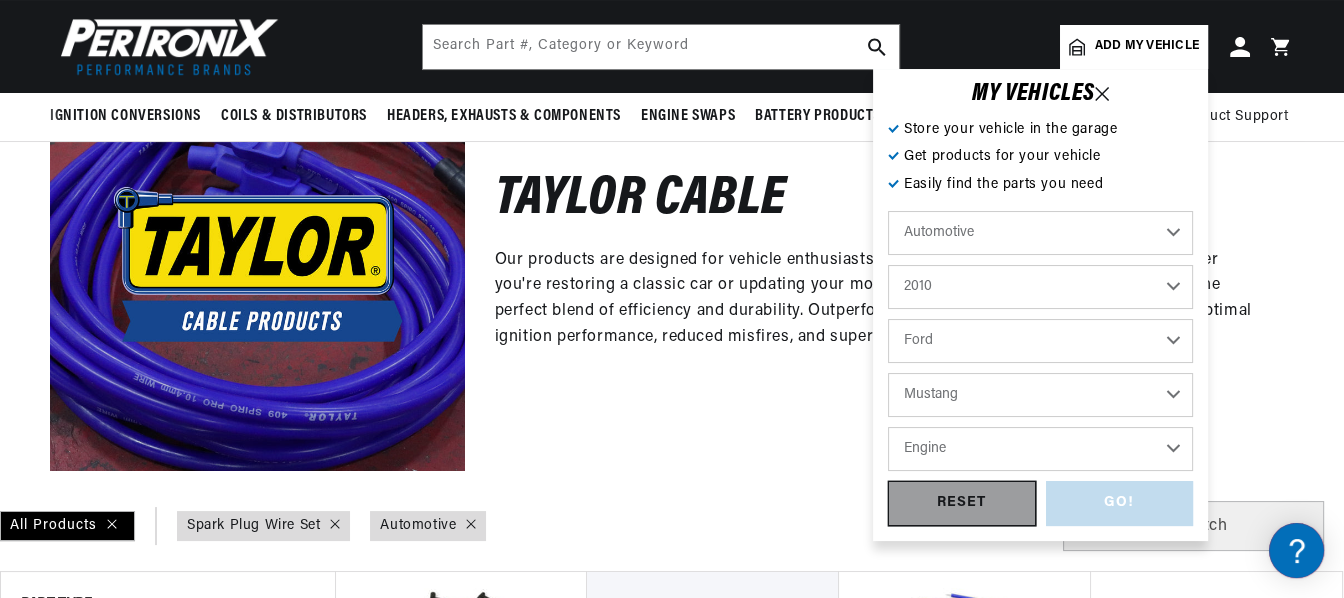 select on "4.0L" 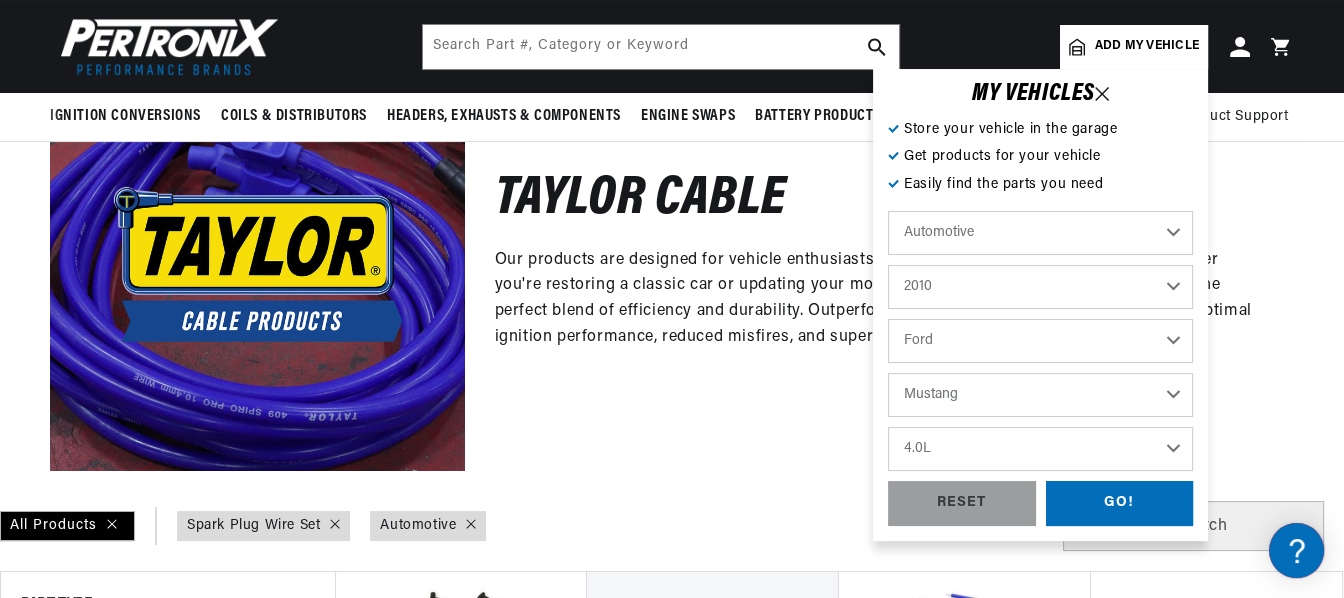 scroll, scrollTop: 0, scrollLeft: 746, axis: horizontal 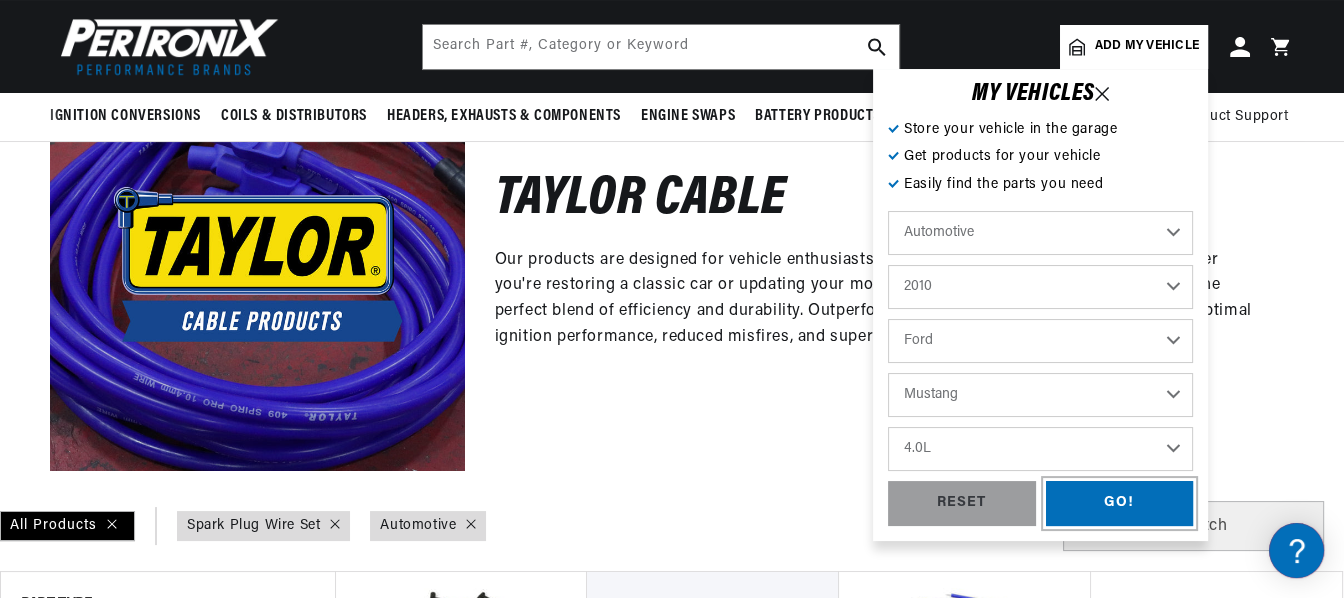 click on "GO!" at bounding box center [1120, 503] 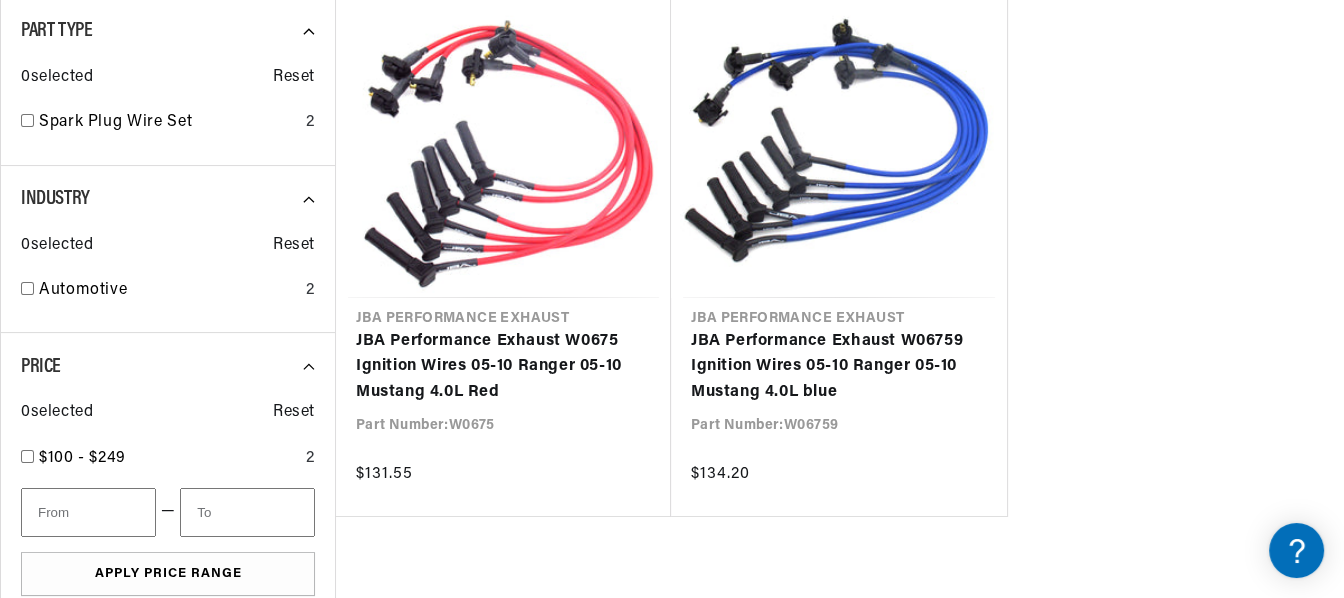 scroll, scrollTop: 387, scrollLeft: 0, axis: vertical 